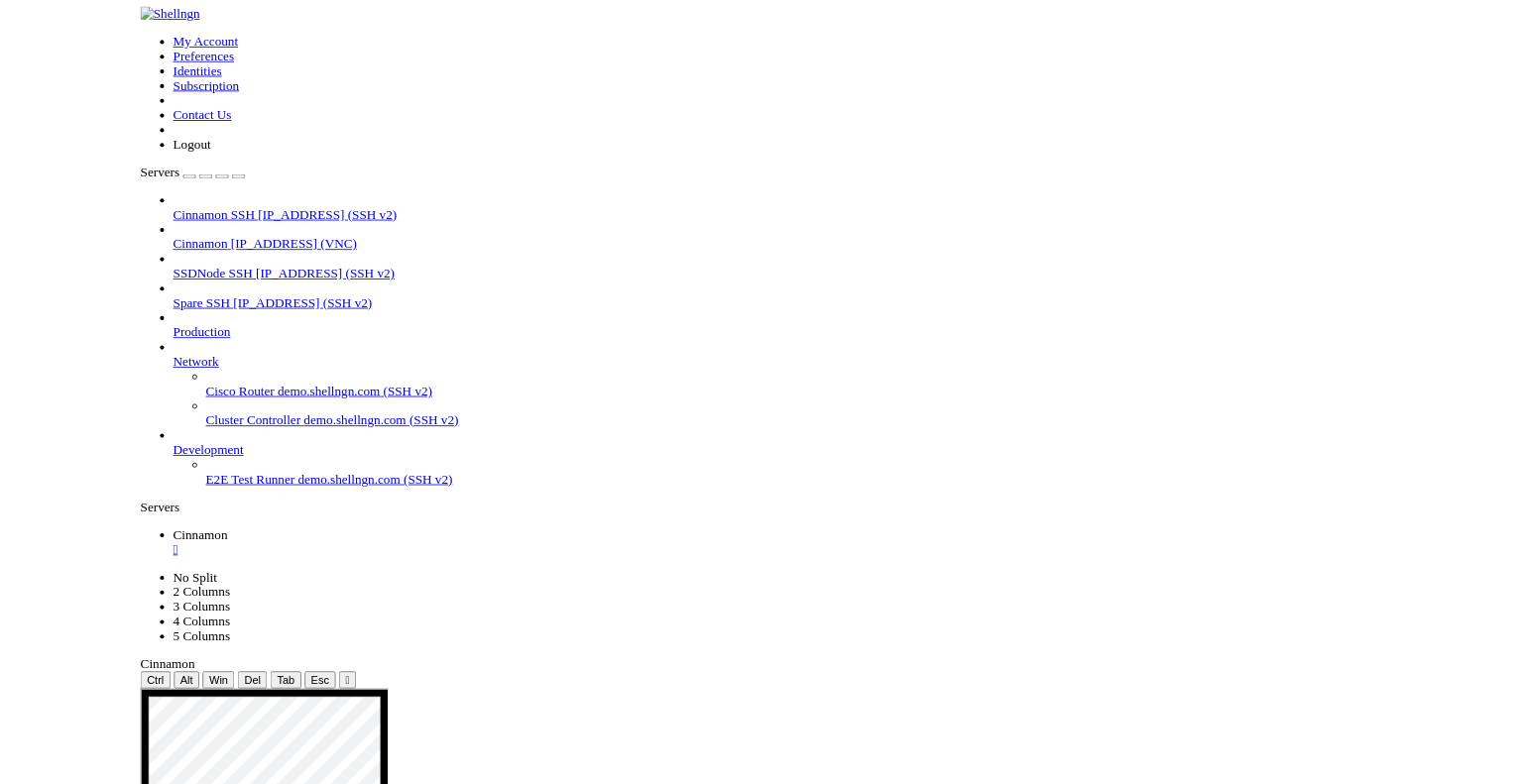scroll, scrollTop: 0, scrollLeft: 0, axis: both 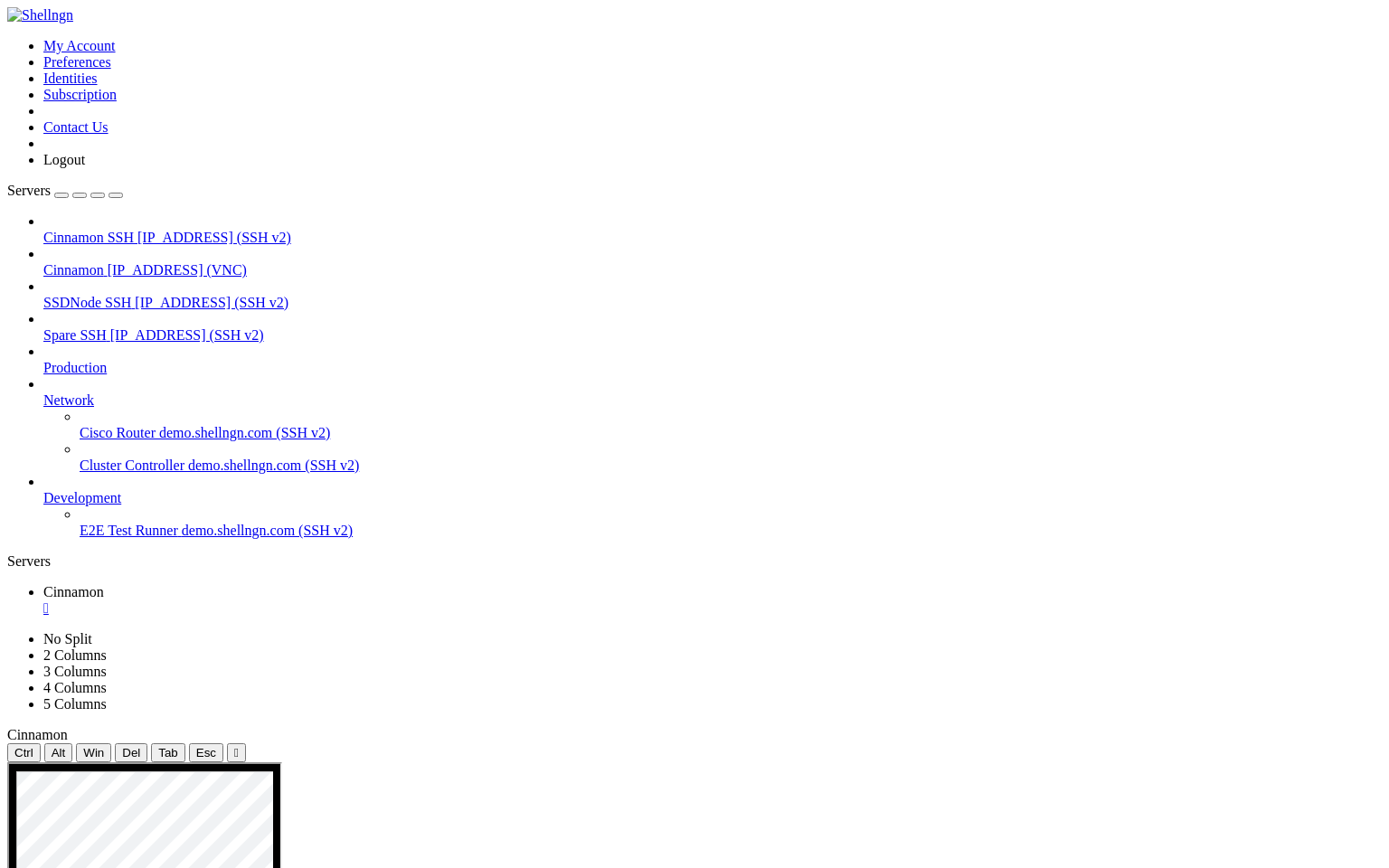 click at bounding box center [706, 2070] 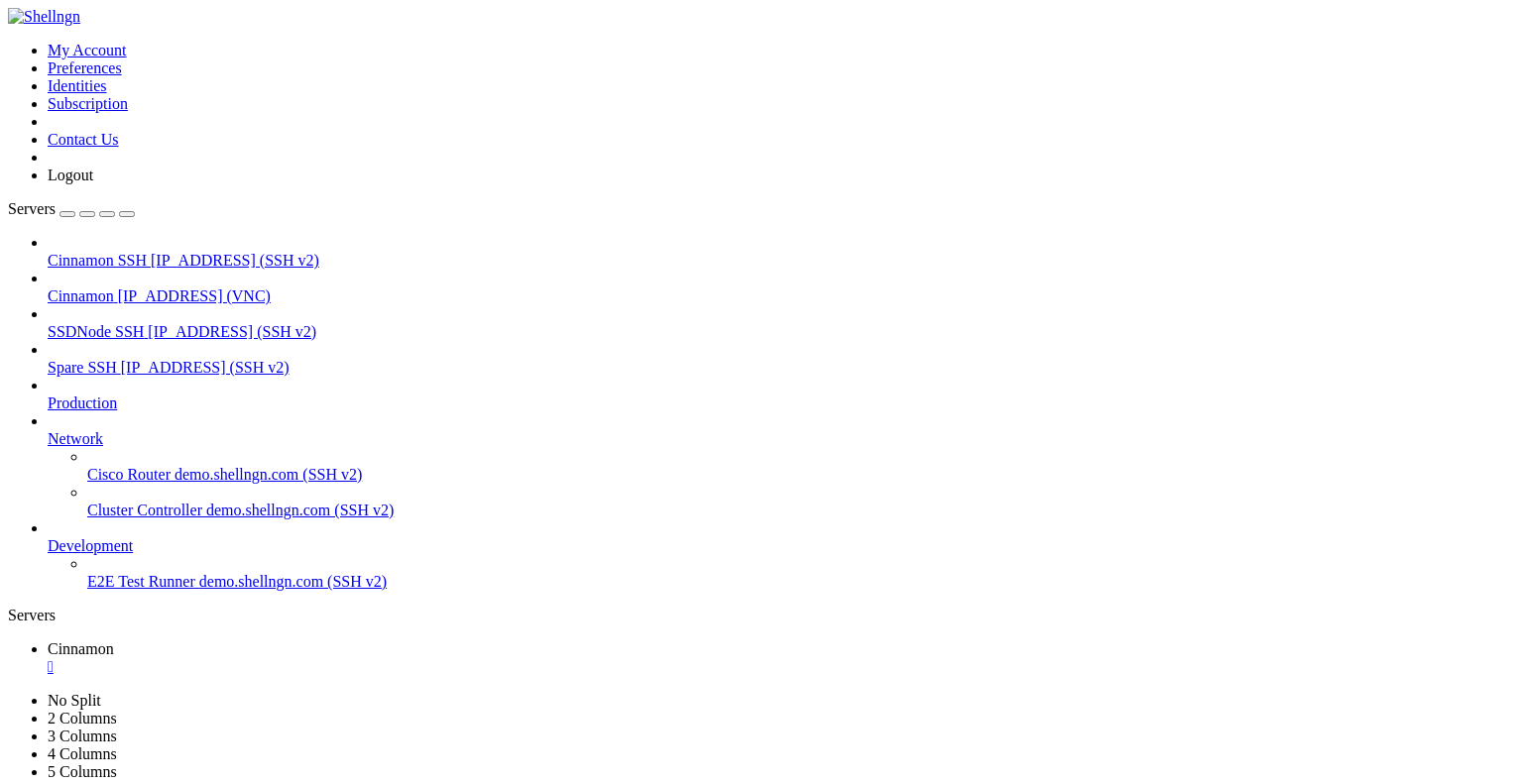 click on "" at bounding box center [781, 667] 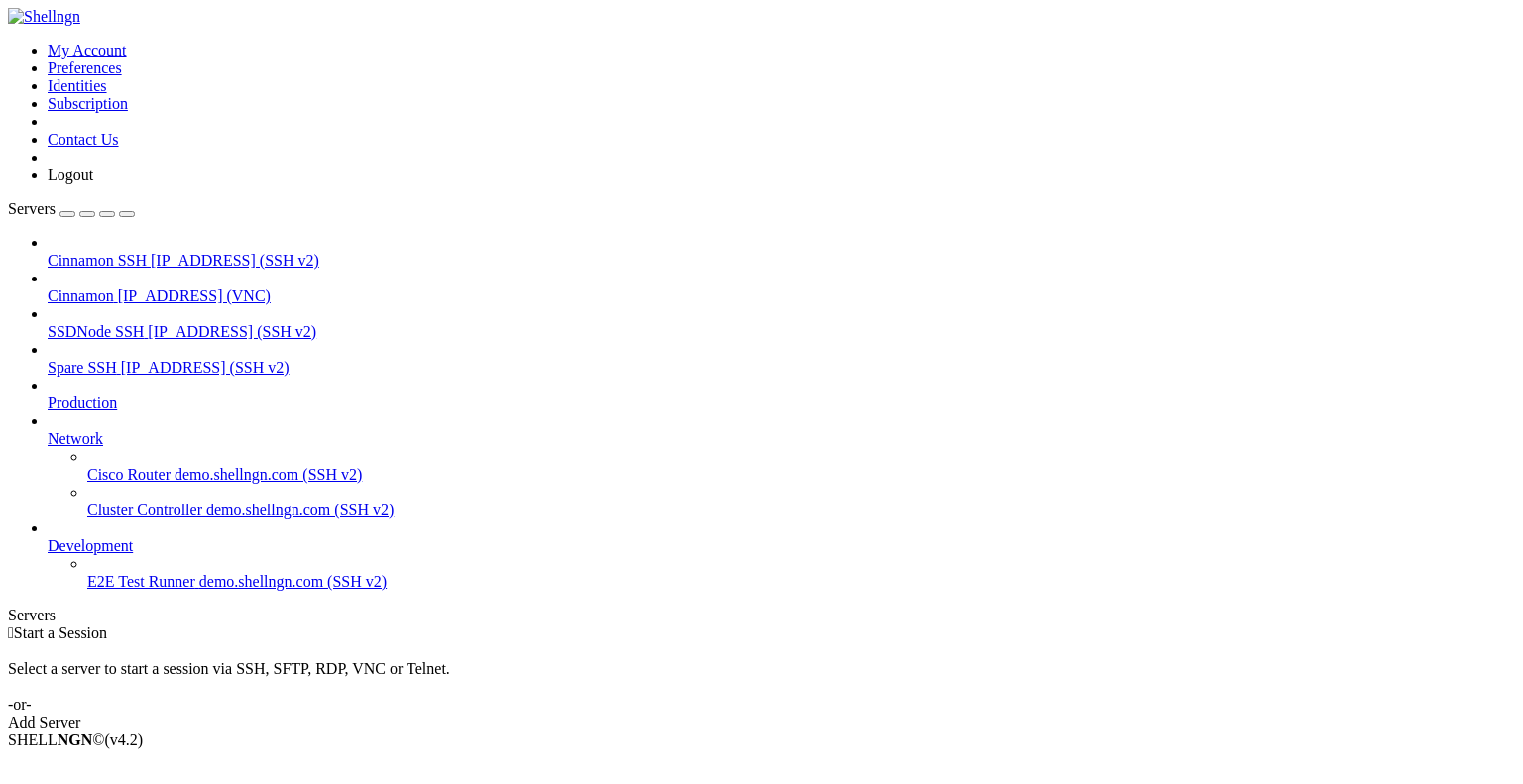 click at bounding box center (8, 42) 